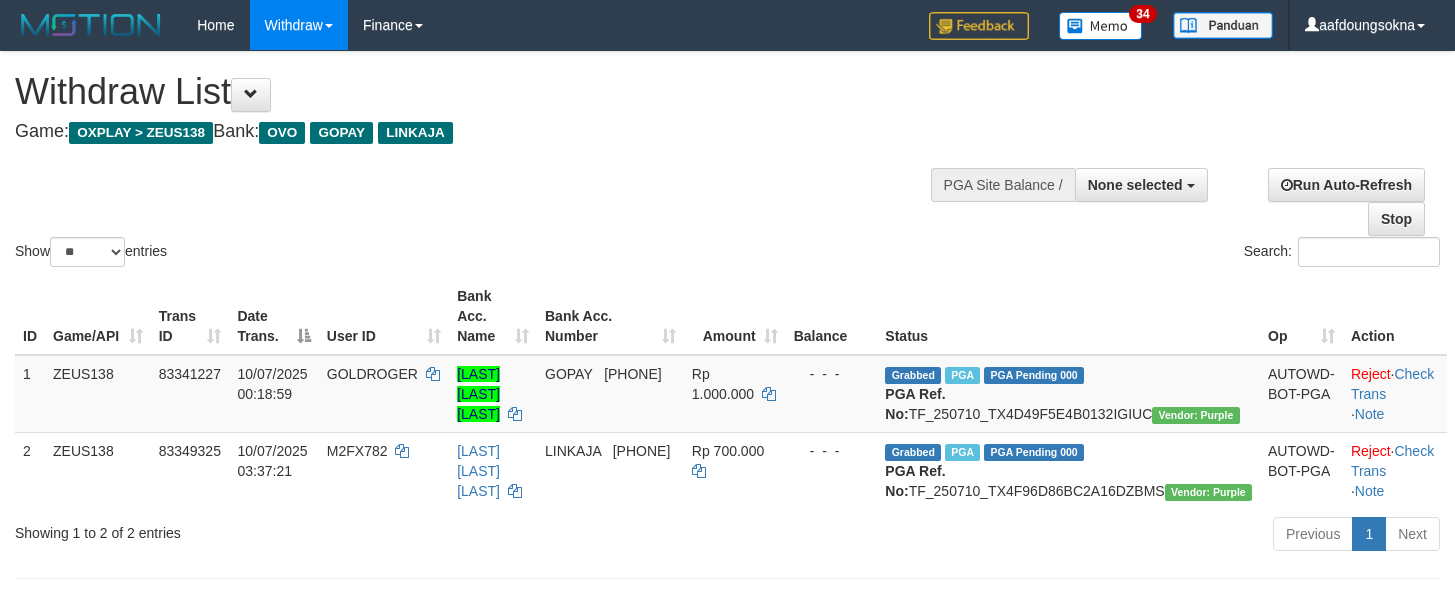scroll, scrollTop: 356, scrollLeft: 0, axis: vertical 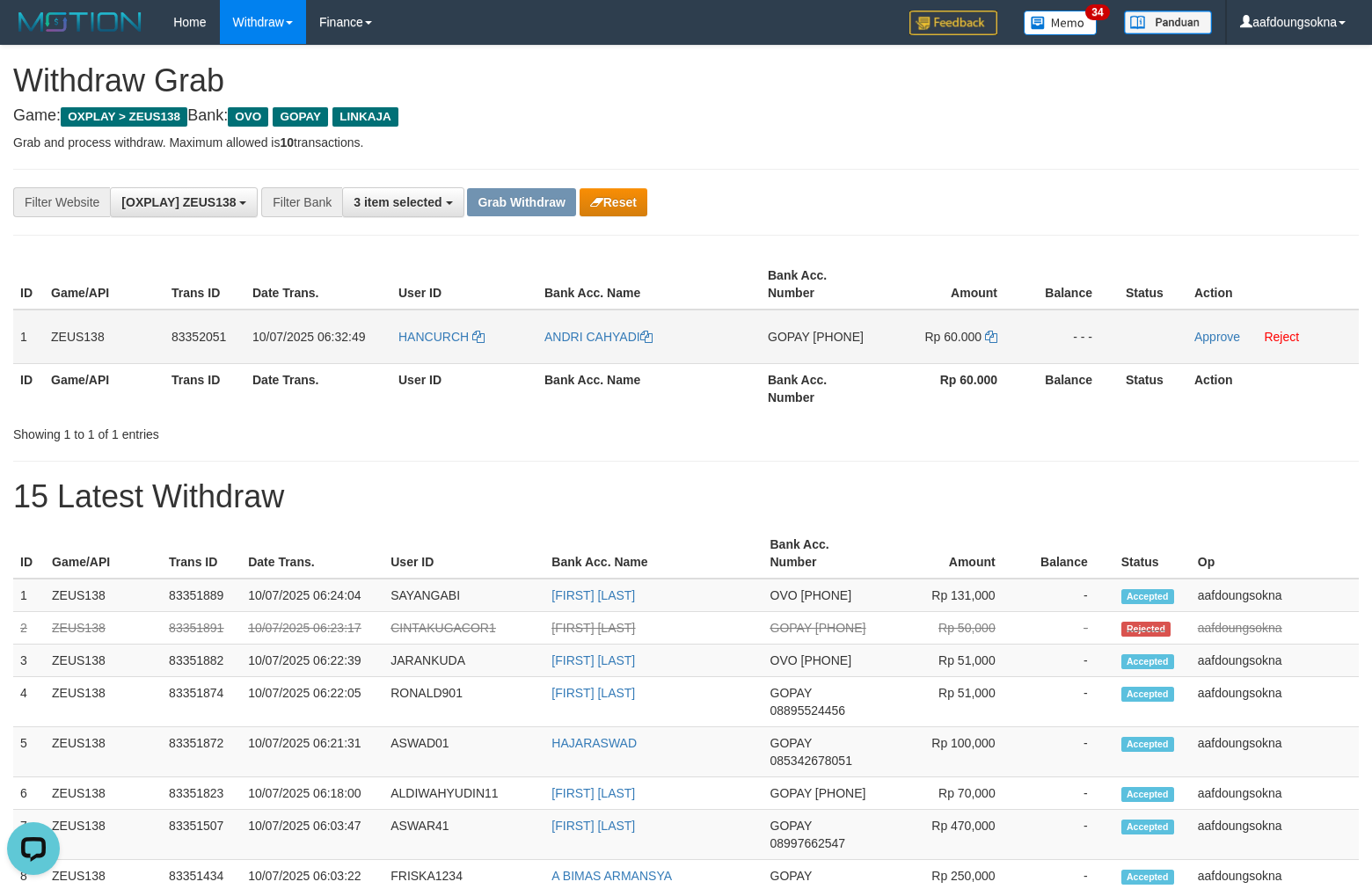 click on "HANCURCH" at bounding box center [464, 337] 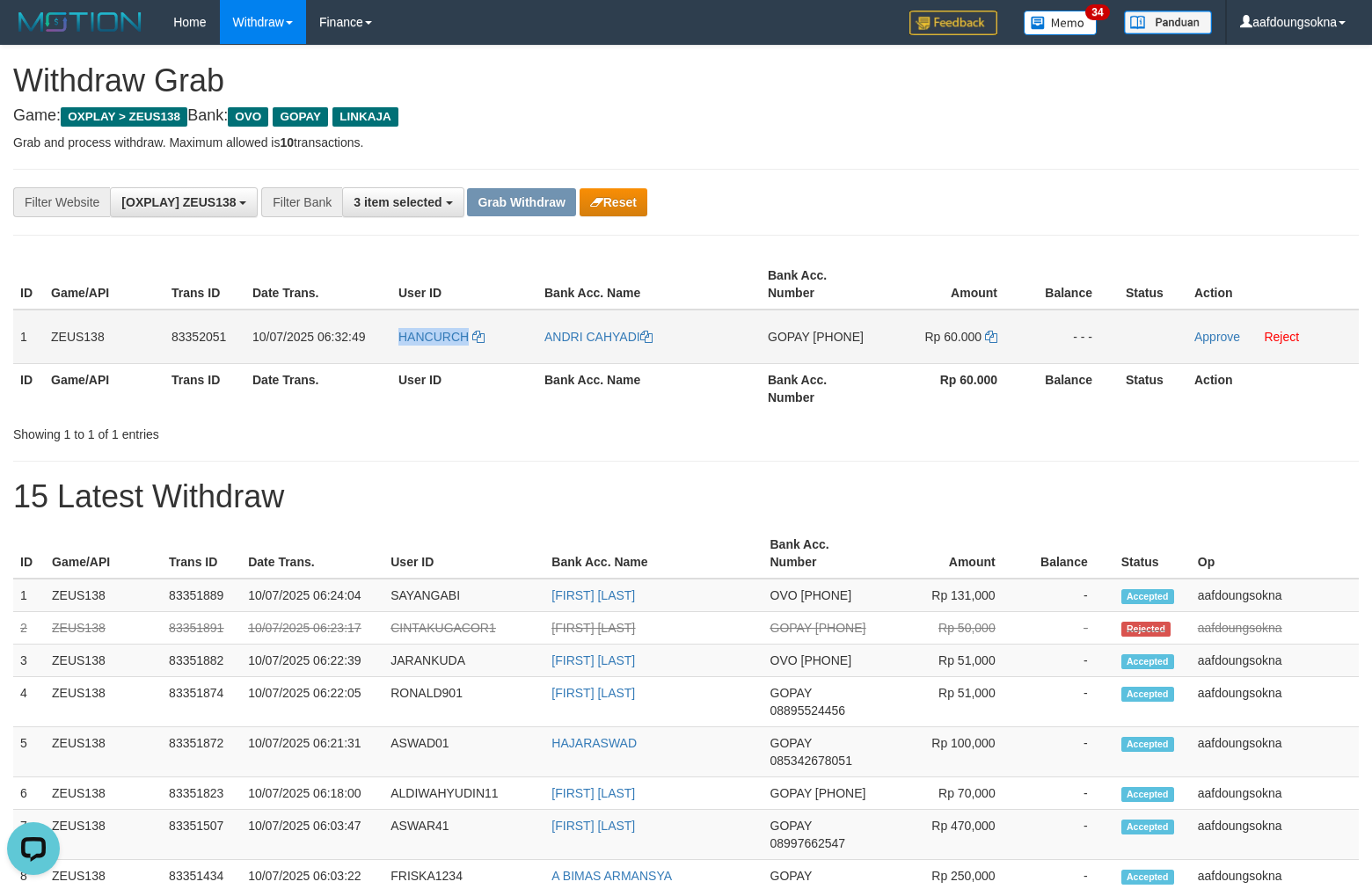 click on "HANCURCH" at bounding box center [464, 337] 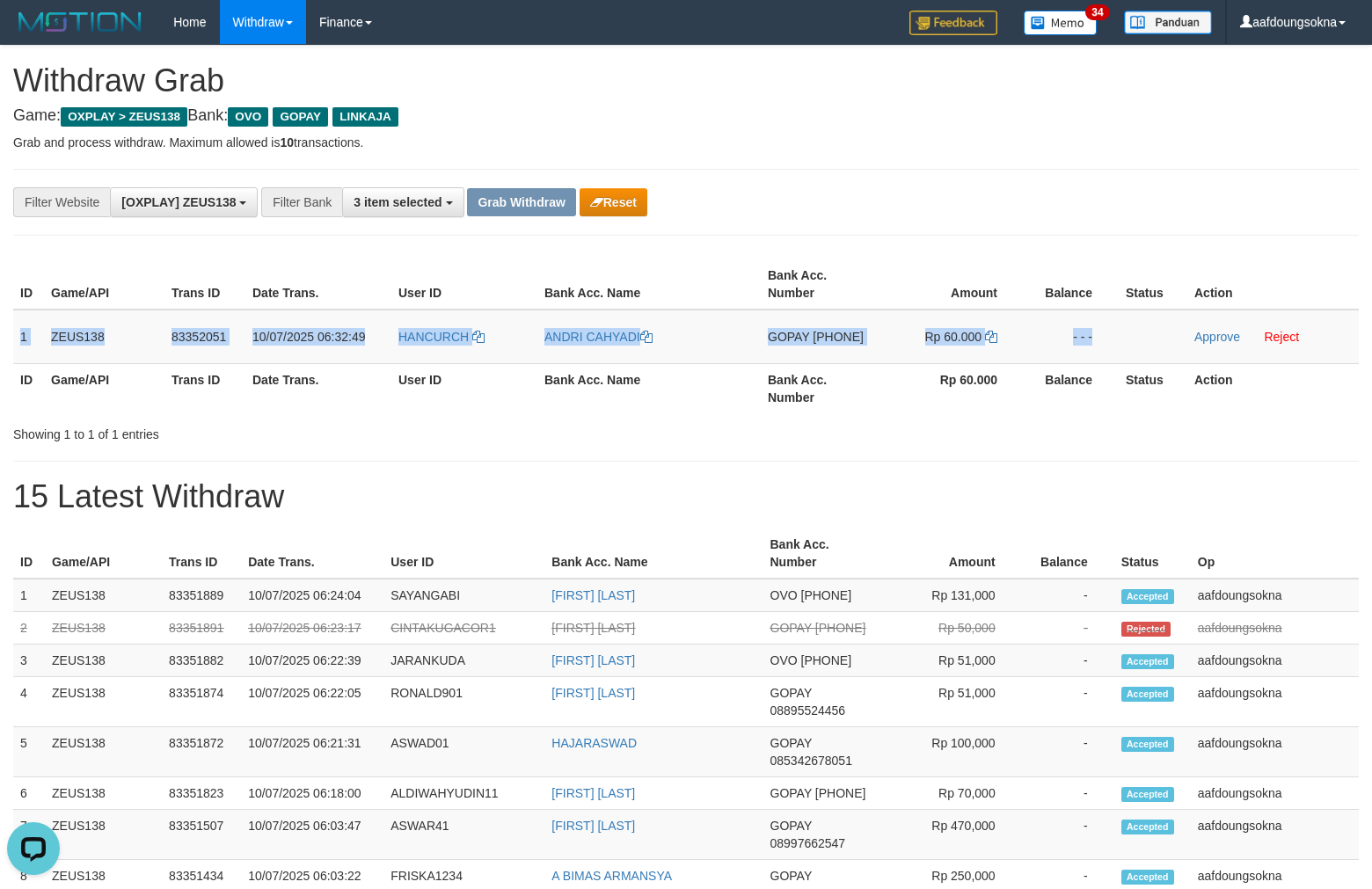 copy on "1
ZEUS138
83352051
10/07/2025 06:32:49
HANCURCH
[FIRST] [LAST]
GOPAY
[PHONE]
Rp 60.000
- - -" 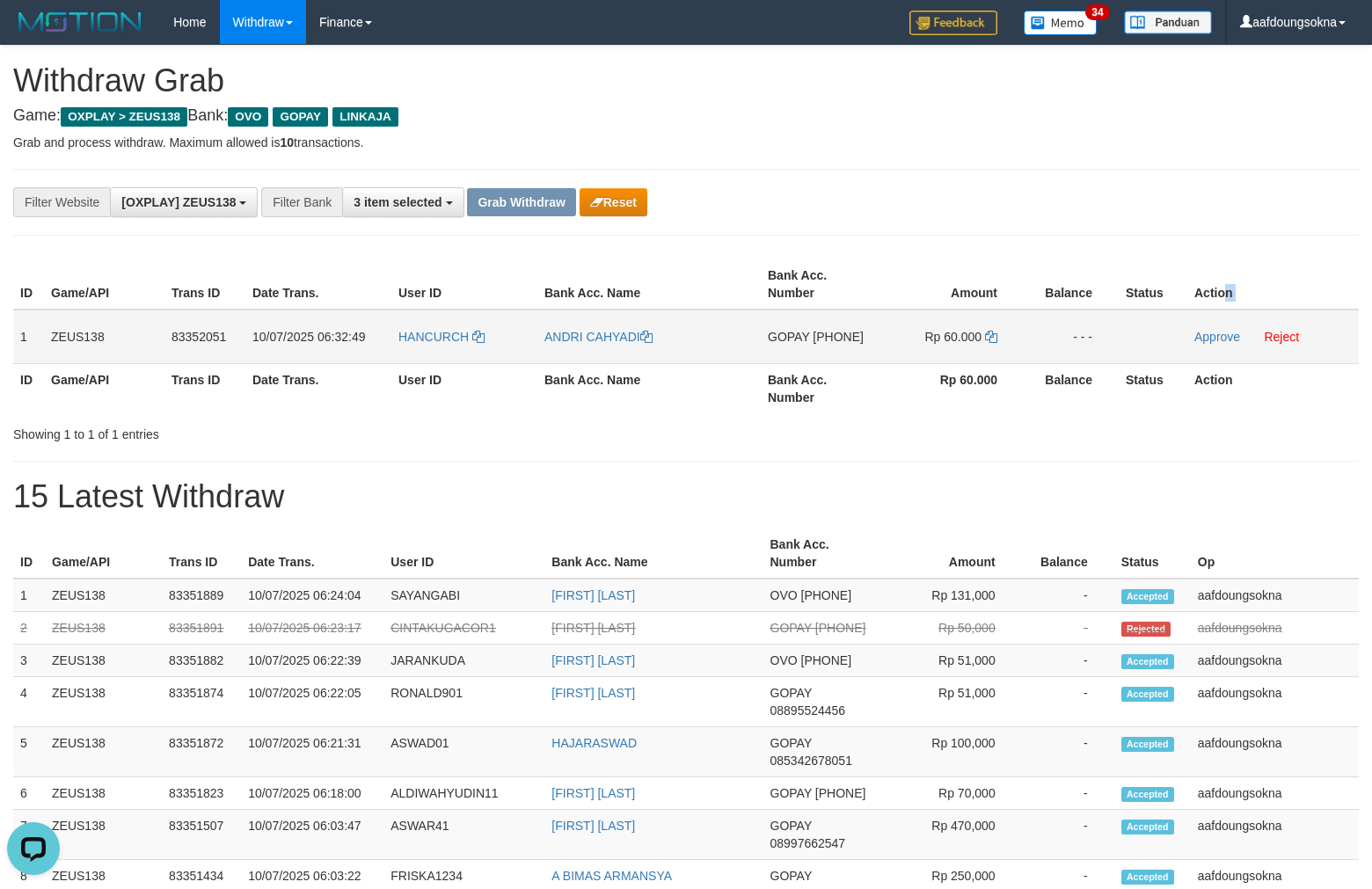 drag, startPoint x: 22, startPoint y: 334, endPoint x: 1228, endPoint y: 315, distance: 1206.1497 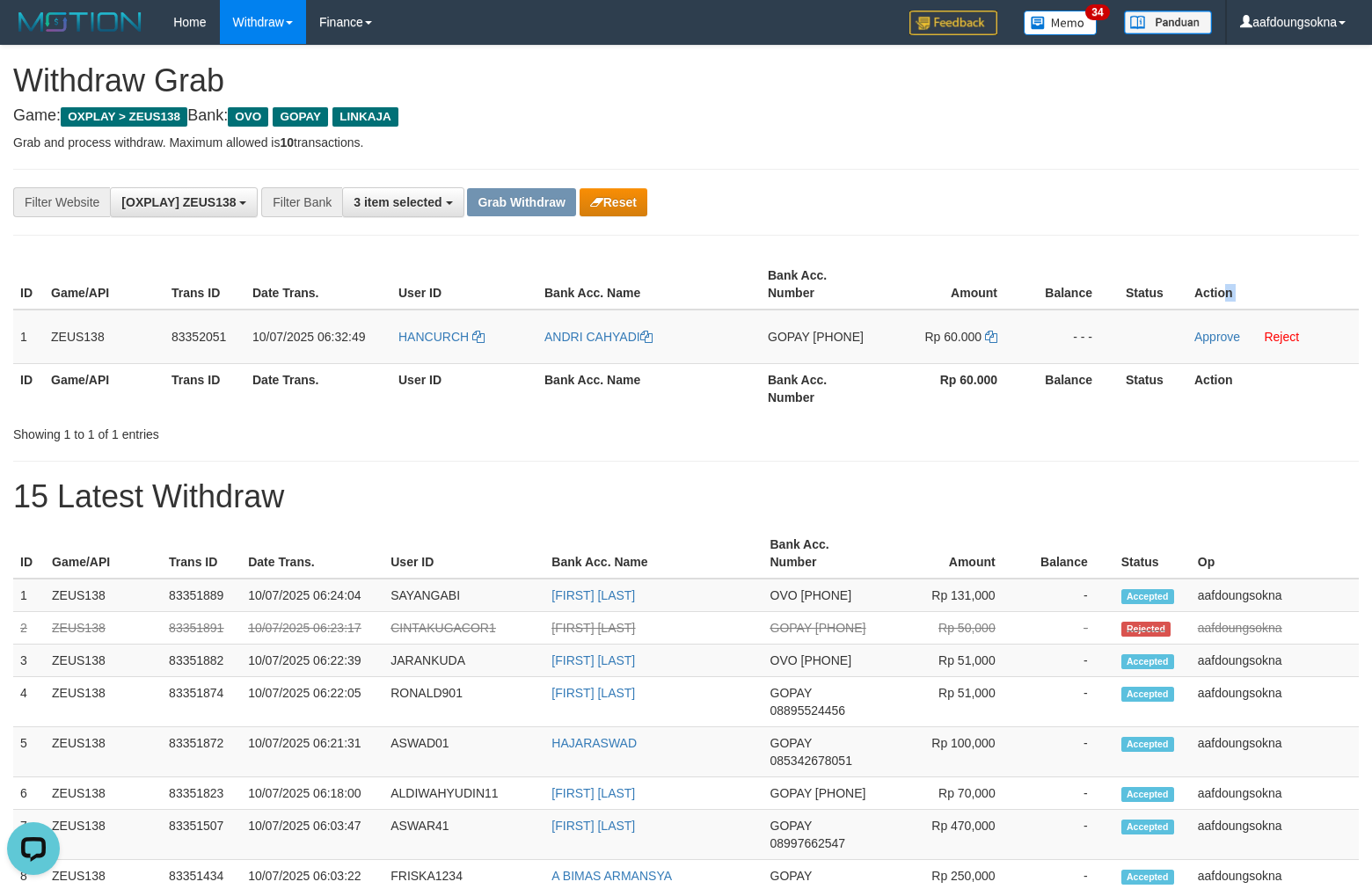 copy on "n" 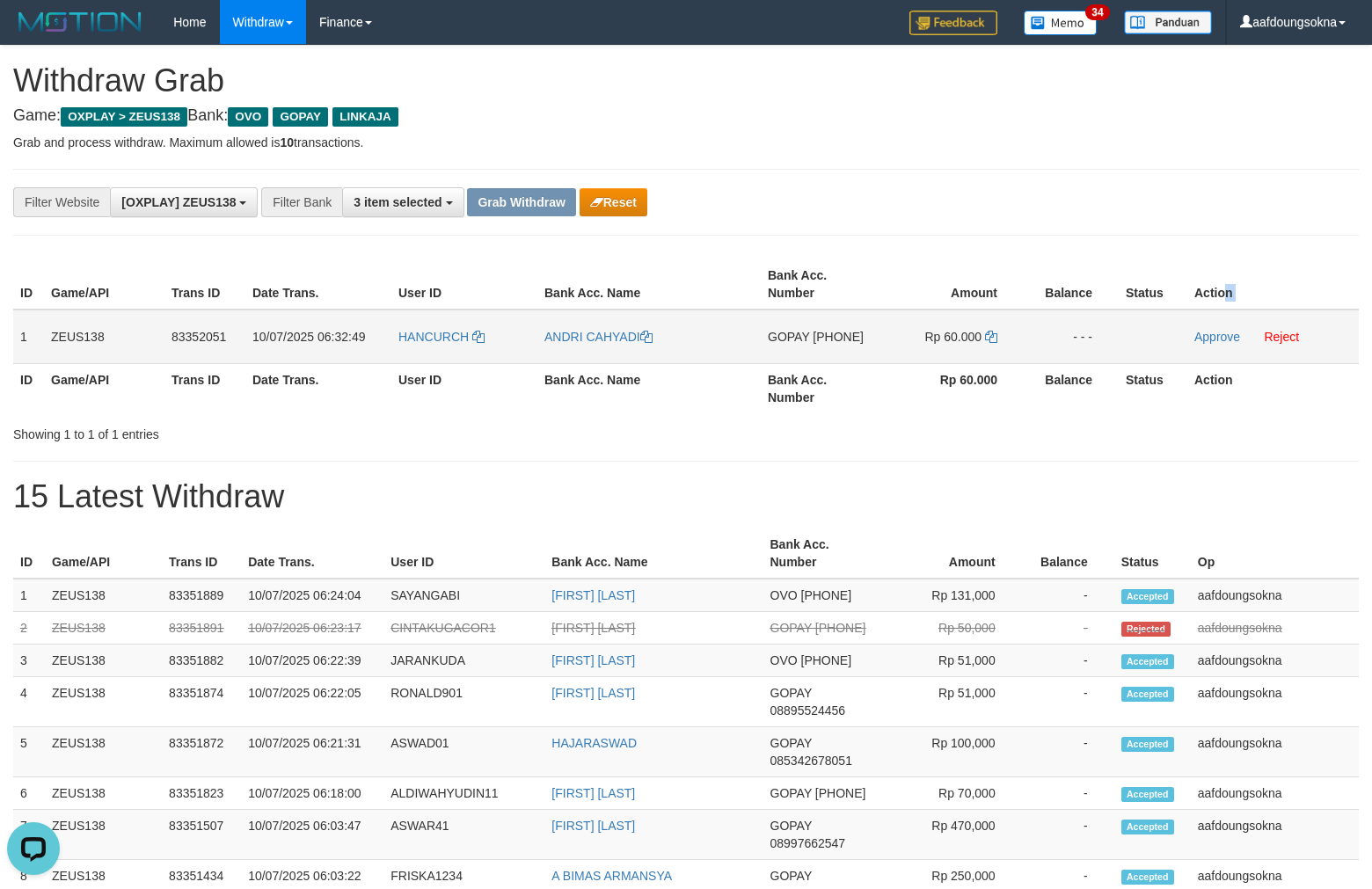 click on "1" at bounding box center [28, 337] 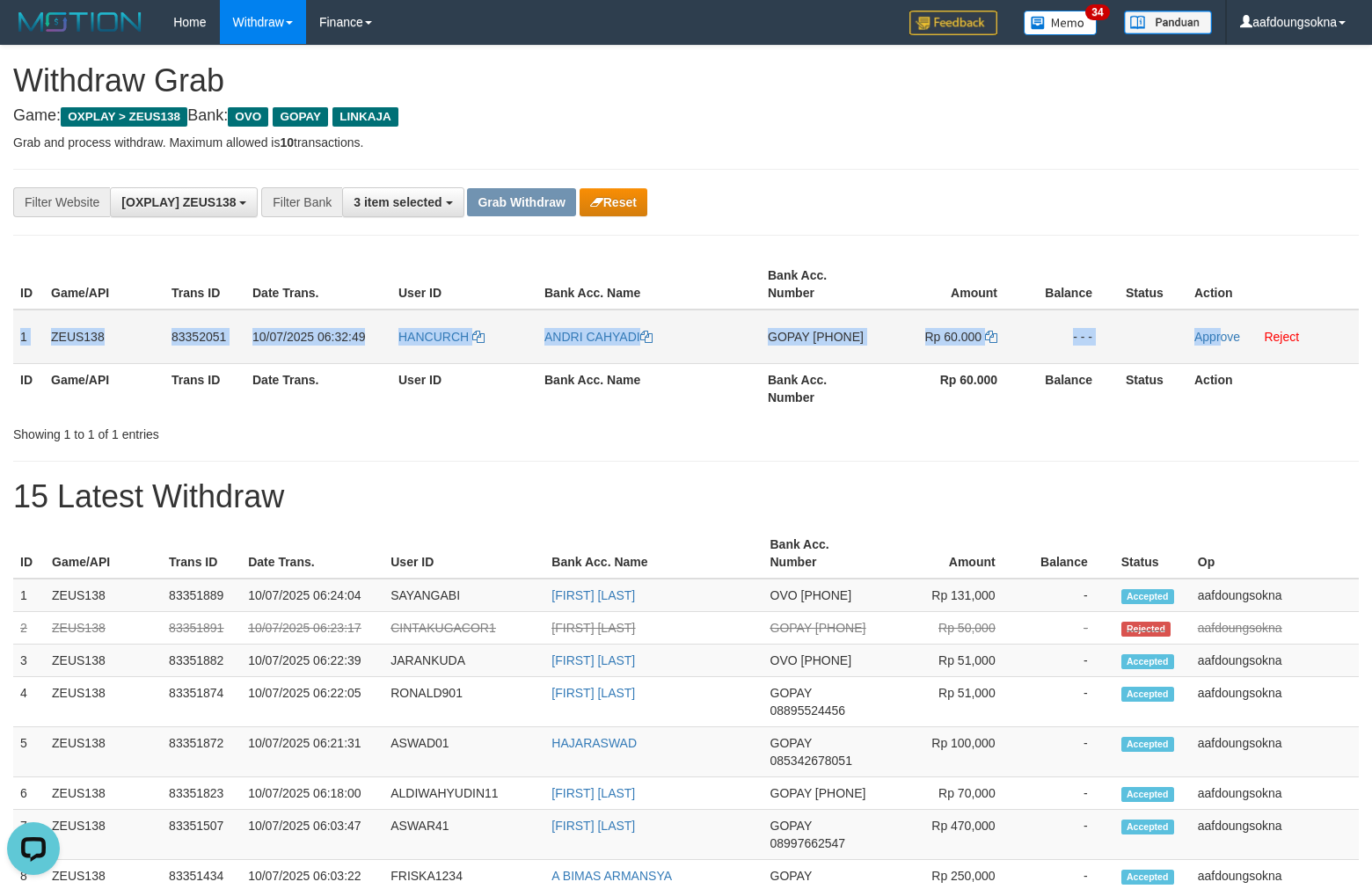 copy on "1
ZEUS138
83352051
10/07/2025 06:32:49
HANCURCH
ANDRI CAHYADI
GOPAY
081372303266
Rp 60.000
- - -
Appr" 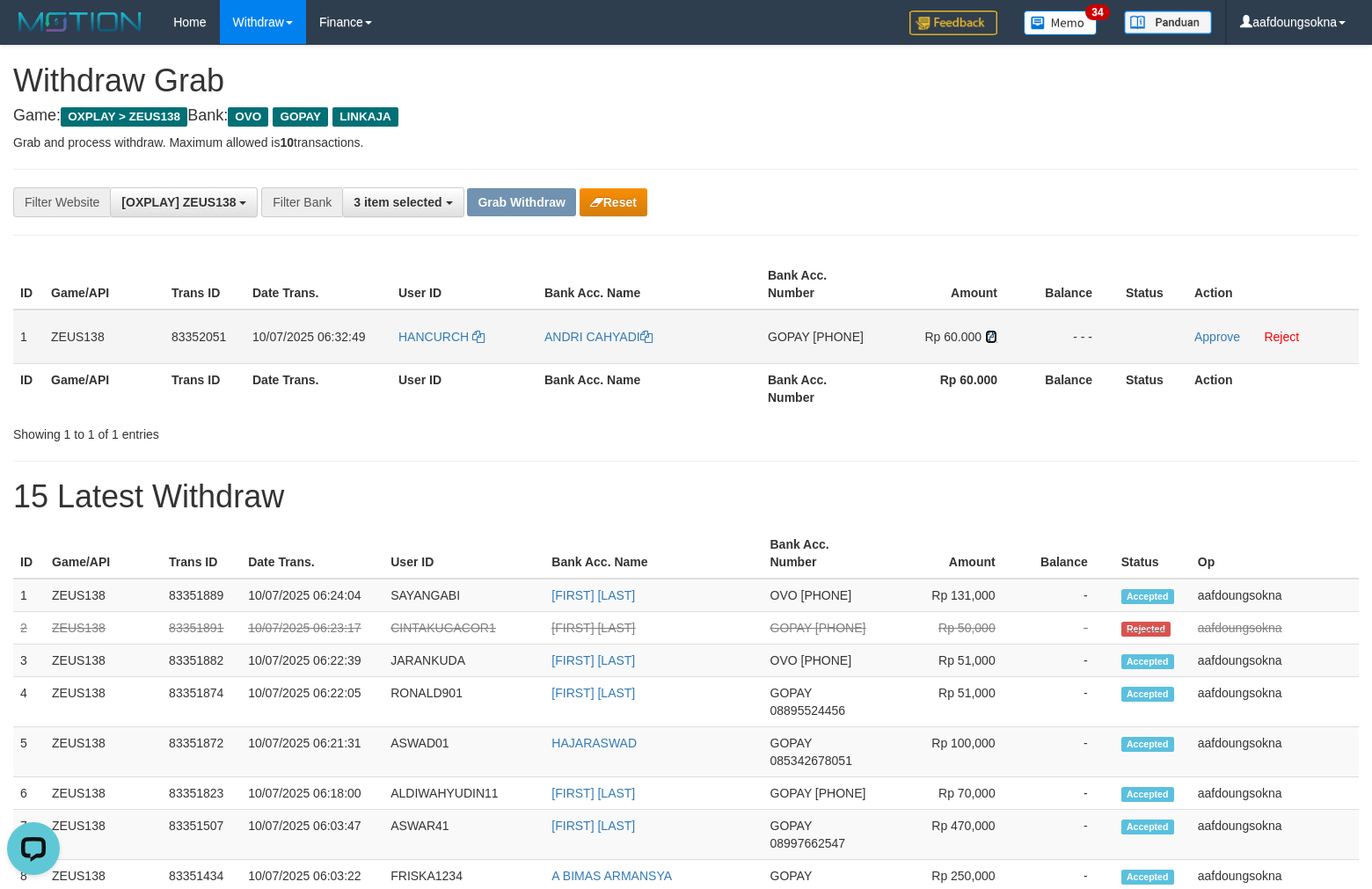 click at bounding box center [646, 337] 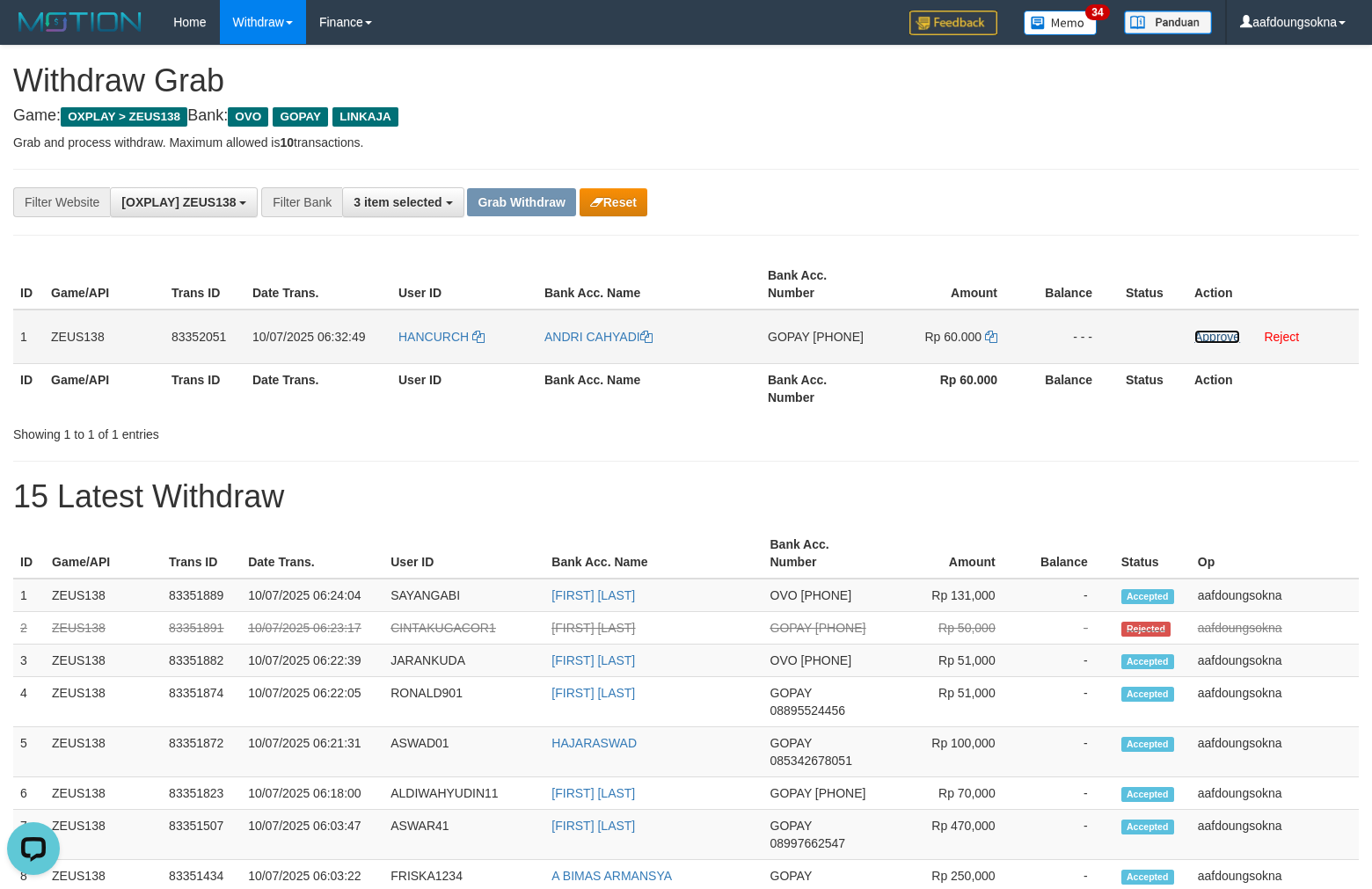 click on "Approve" at bounding box center [1217, 337] 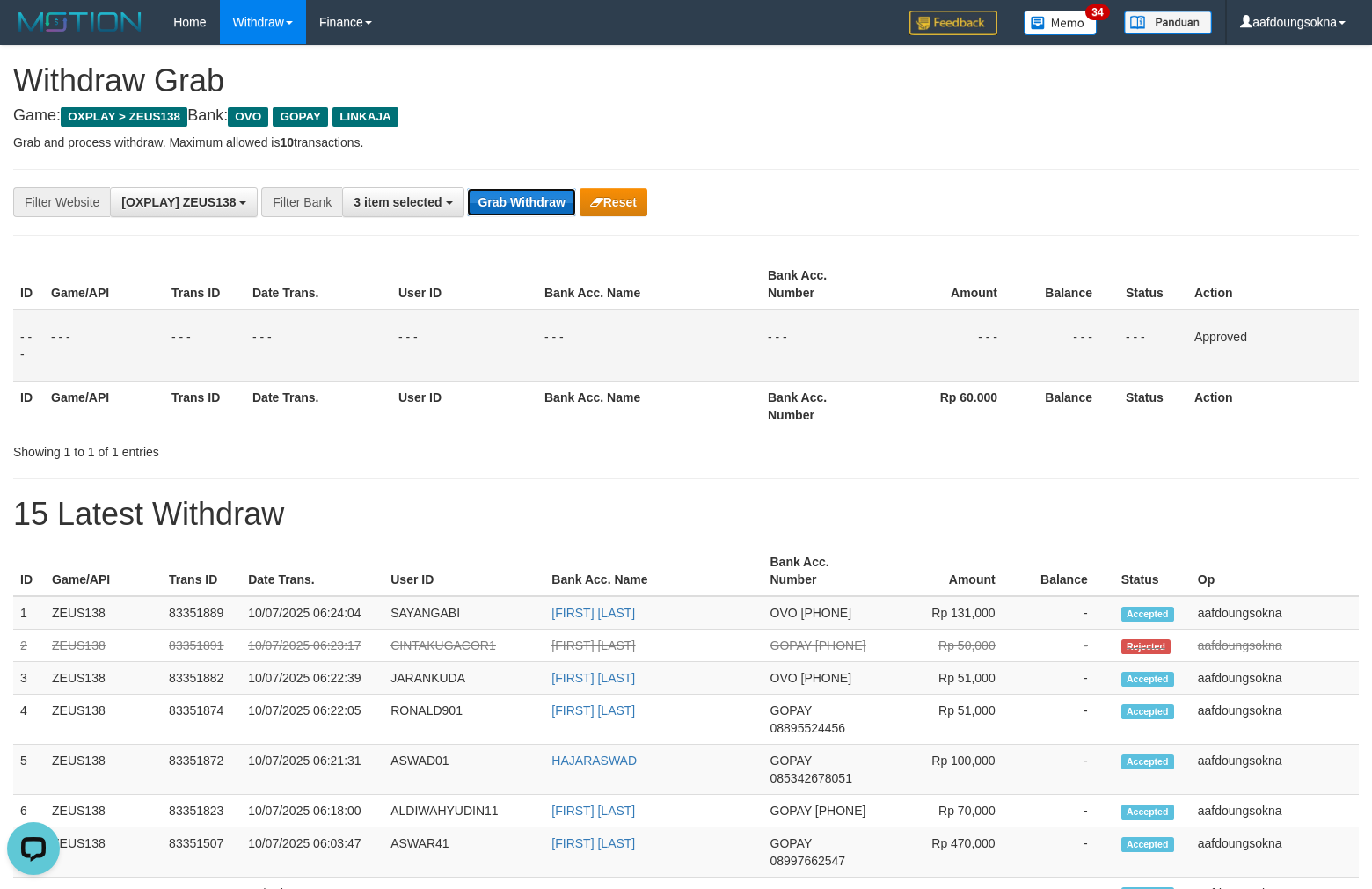 click on "Grab Withdraw" at bounding box center [521, 202] 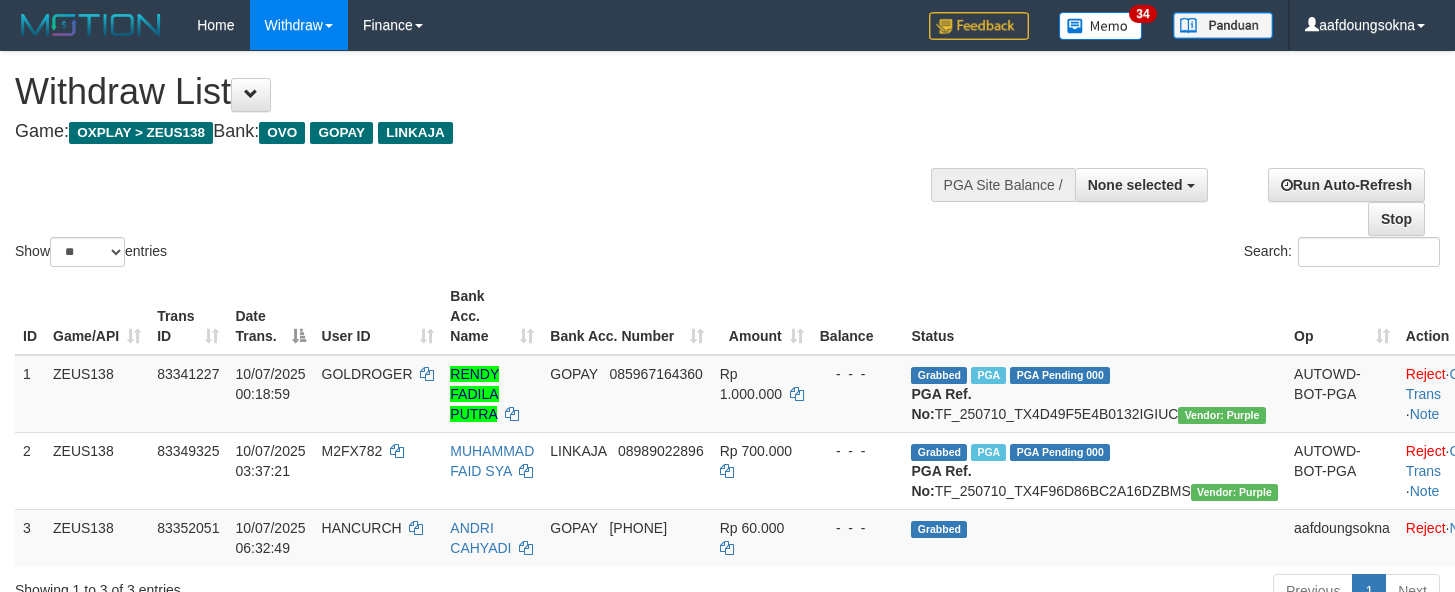 scroll, scrollTop: 356, scrollLeft: 0, axis: vertical 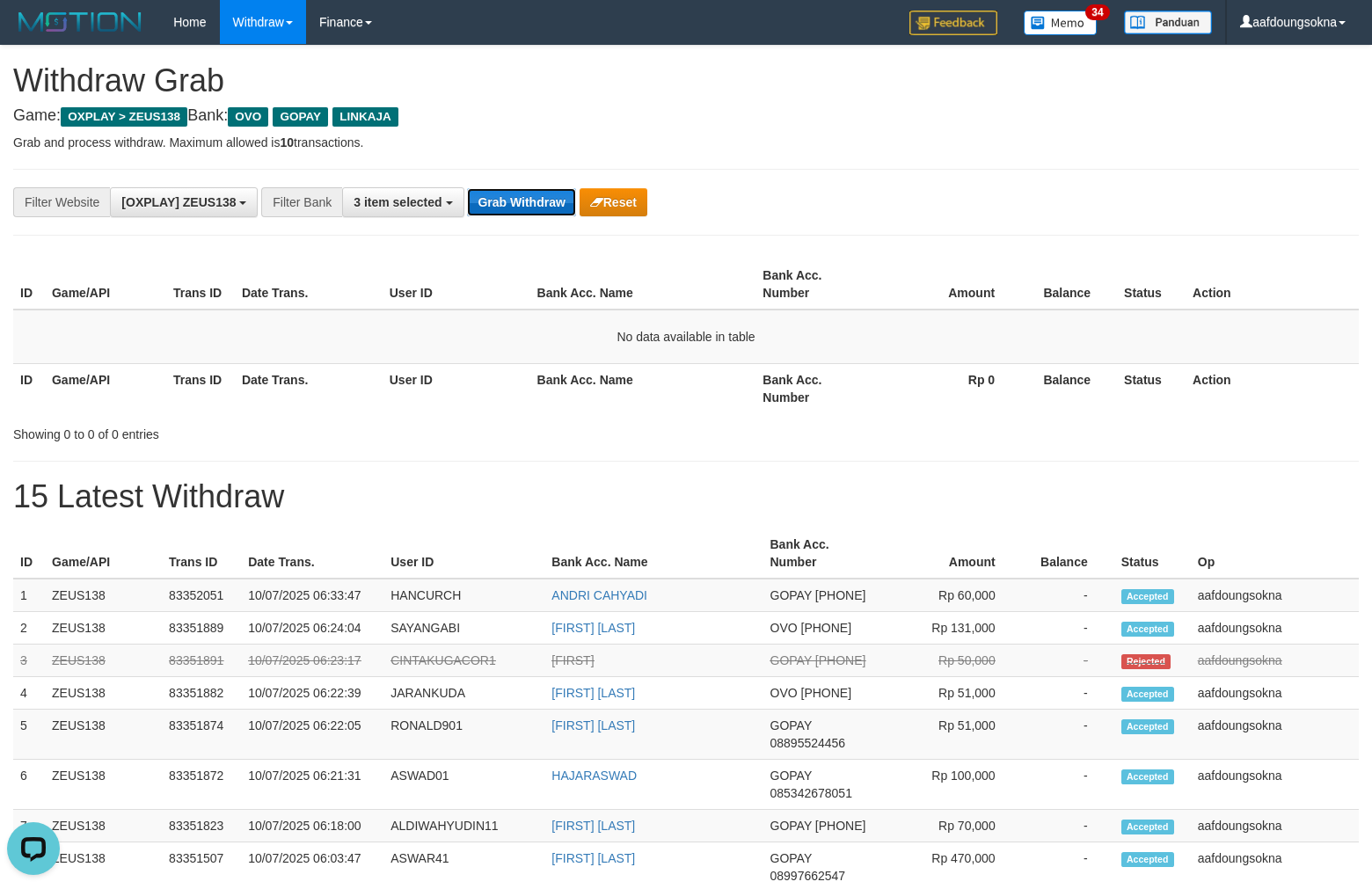 click on "Grab Withdraw" at bounding box center [521, 202] 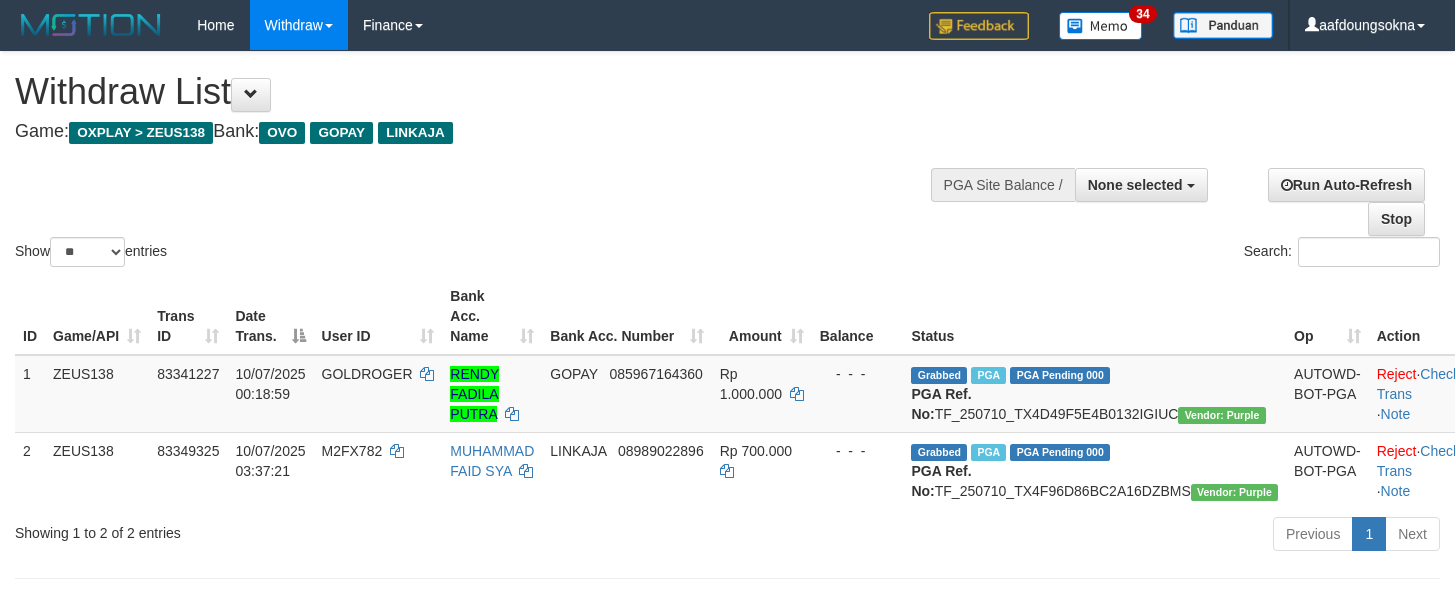 scroll, scrollTop: 356, scrollLeft: 0, axis: vertical 